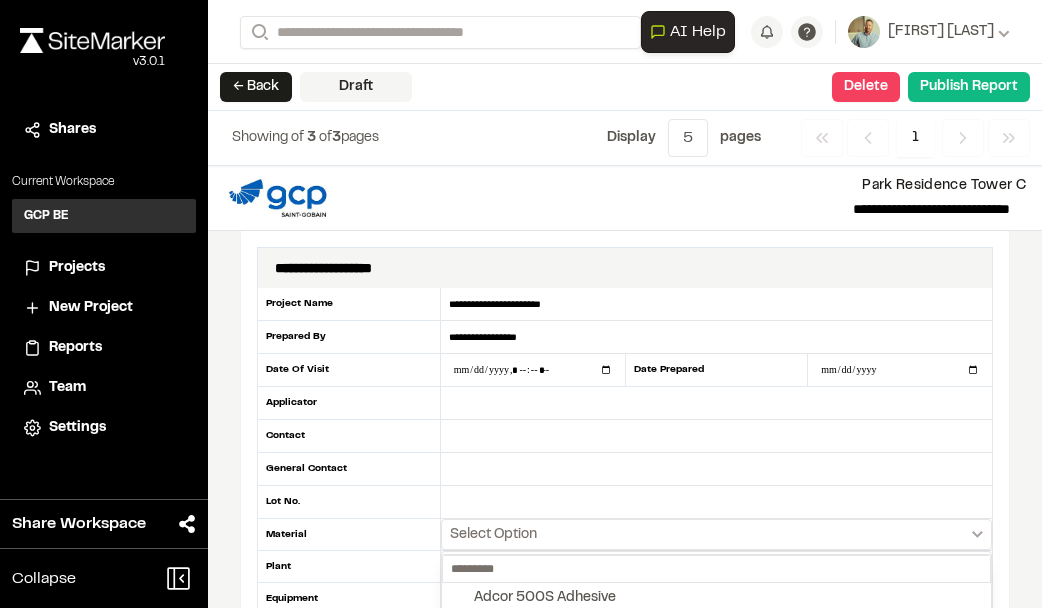 scroll, scrollTop: 0, scrollLeft: 0, axis: both 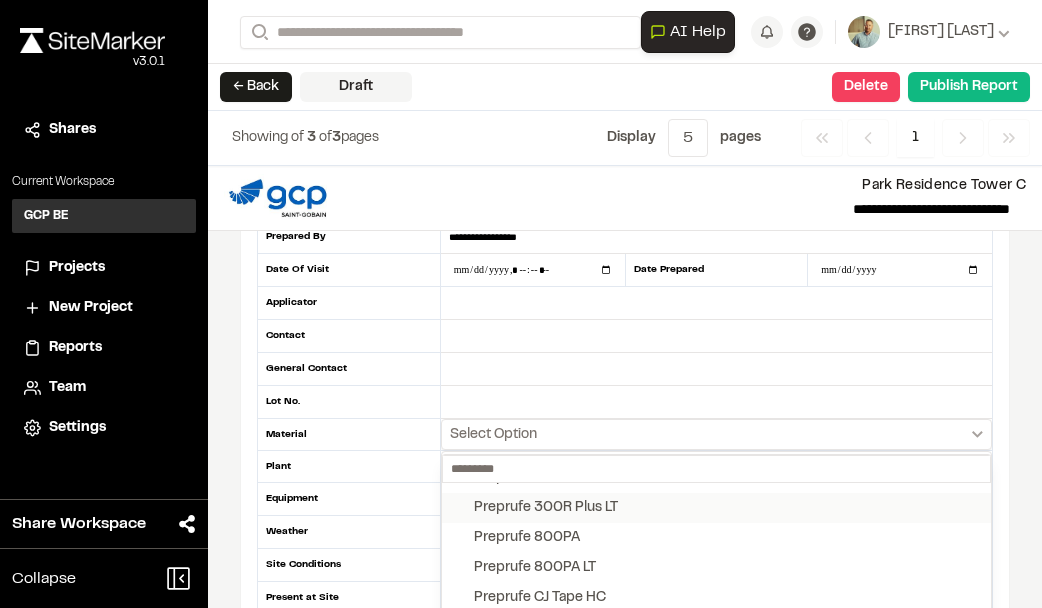click on "Preprufe 300R Plus LT" at bounding box center [546, 508] 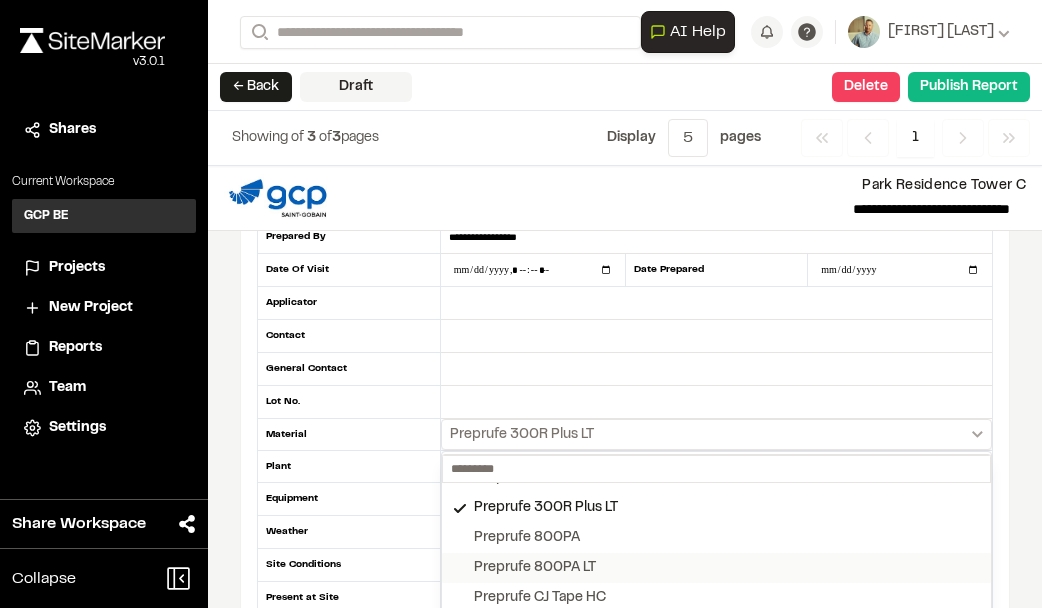 scroll, scrollTop: 2400, scrollLeft: 0, axis: vertical 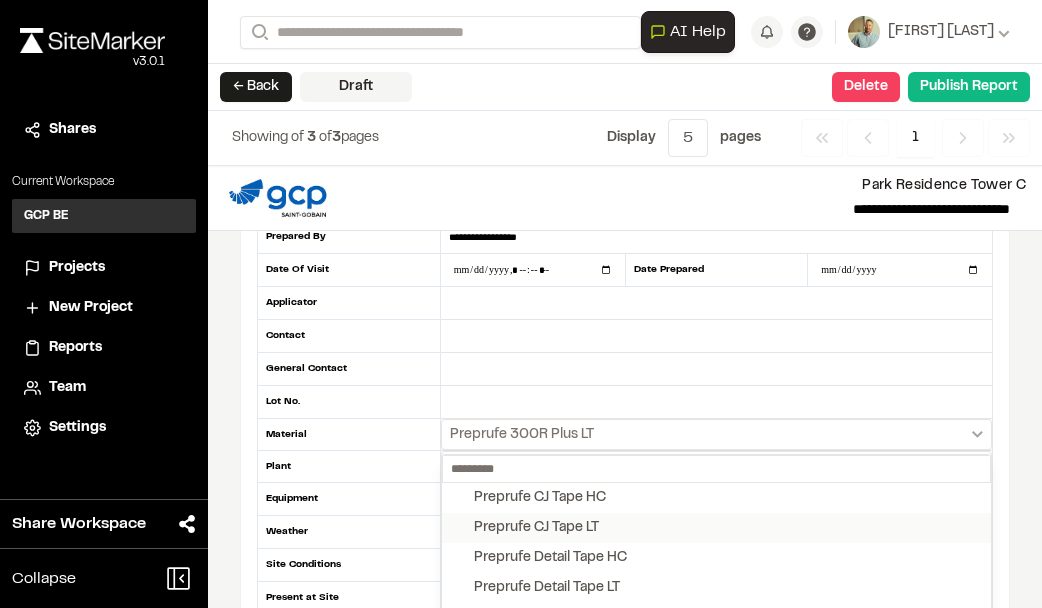 click on "Preprufe CJ Tape LT" at bounding box center (536, 528) 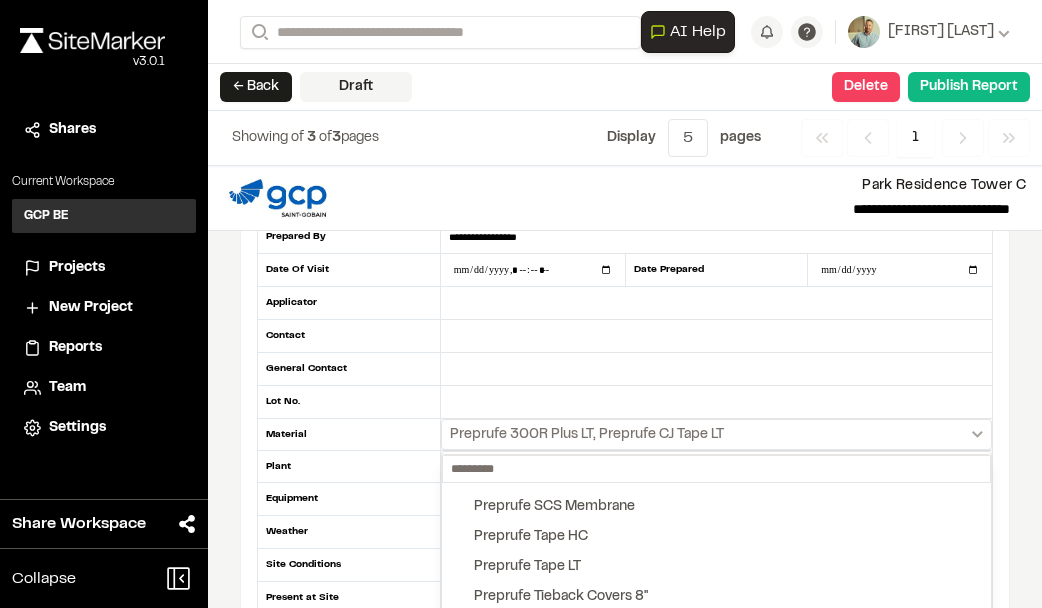 scroll, scrollTop: 2900, scrollLeft: 0, axis: vertical 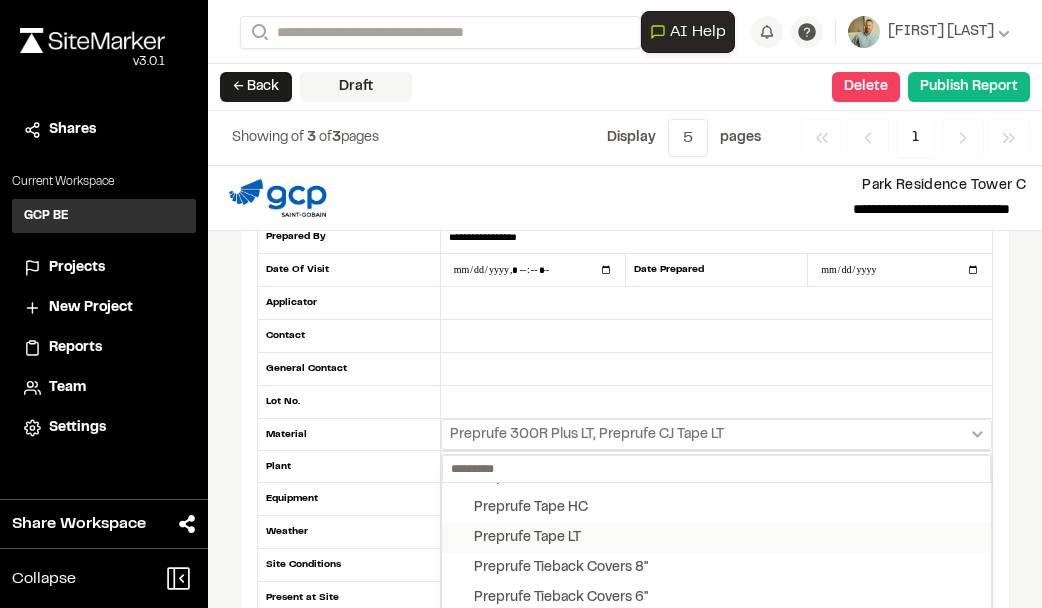 click on "Preprufe Tape LT" at bounding box center (527, 538) 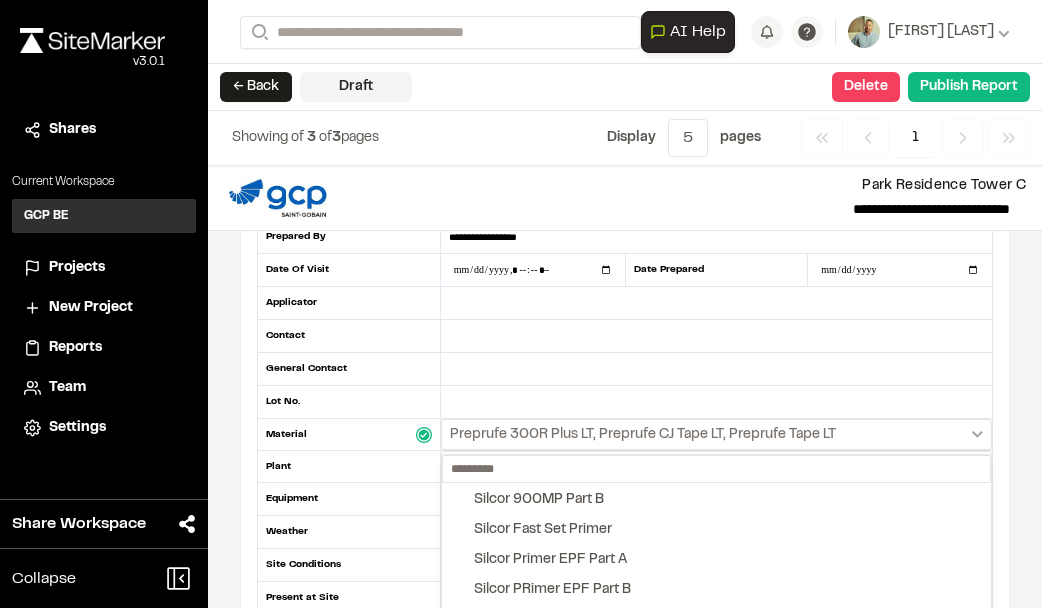 scroll, scrollTop: 3280, scrollLeft: 0, axis: vertical 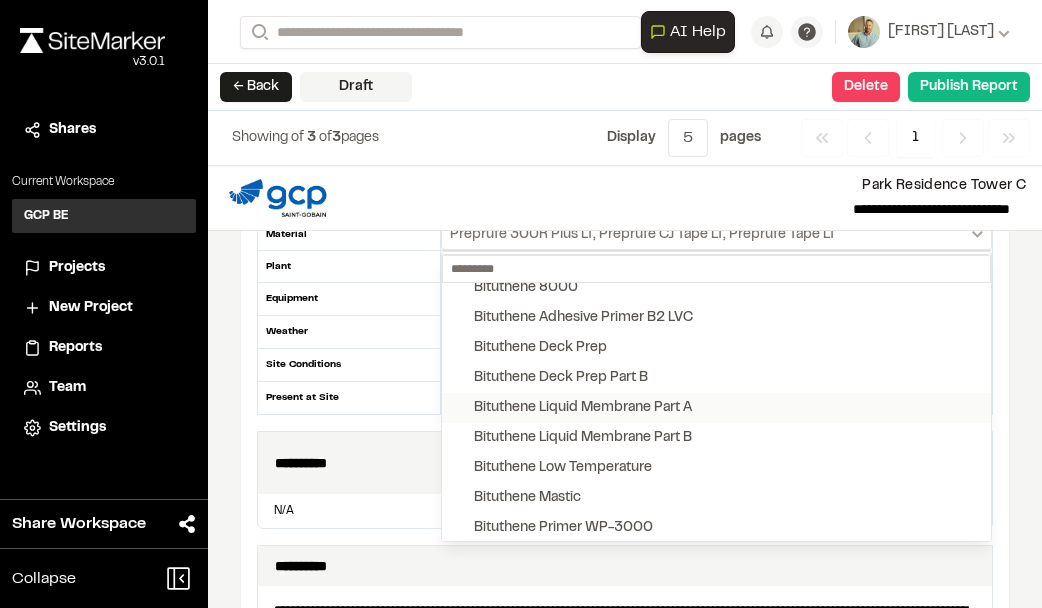 click on "Bituthene Liquid Membrane Part A" at bounding box center (583, 408) 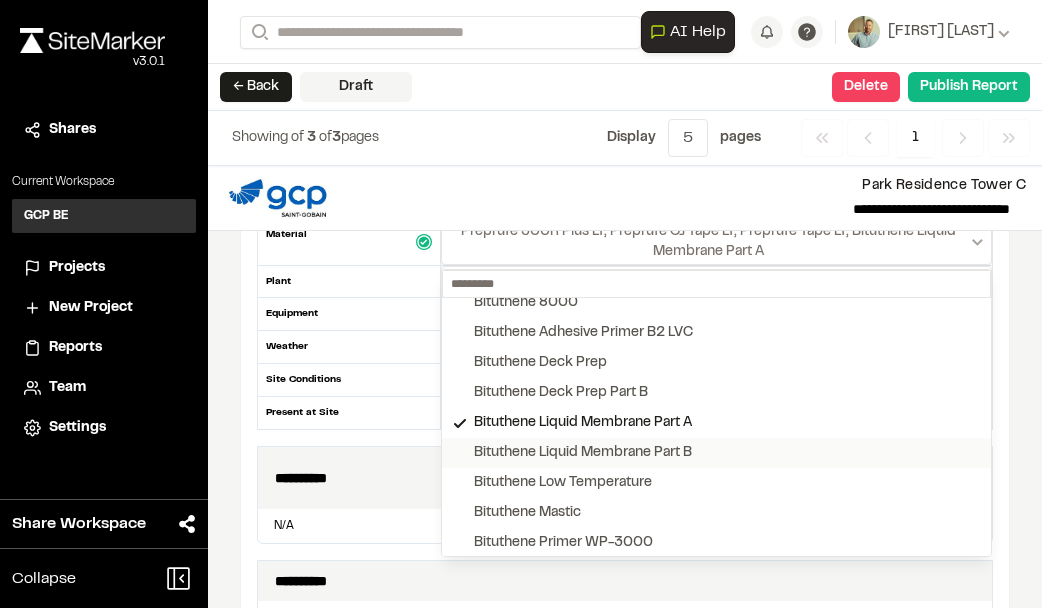 click on "Bituthene Liquid Membrane Part B" at bounding box center [583, 453] 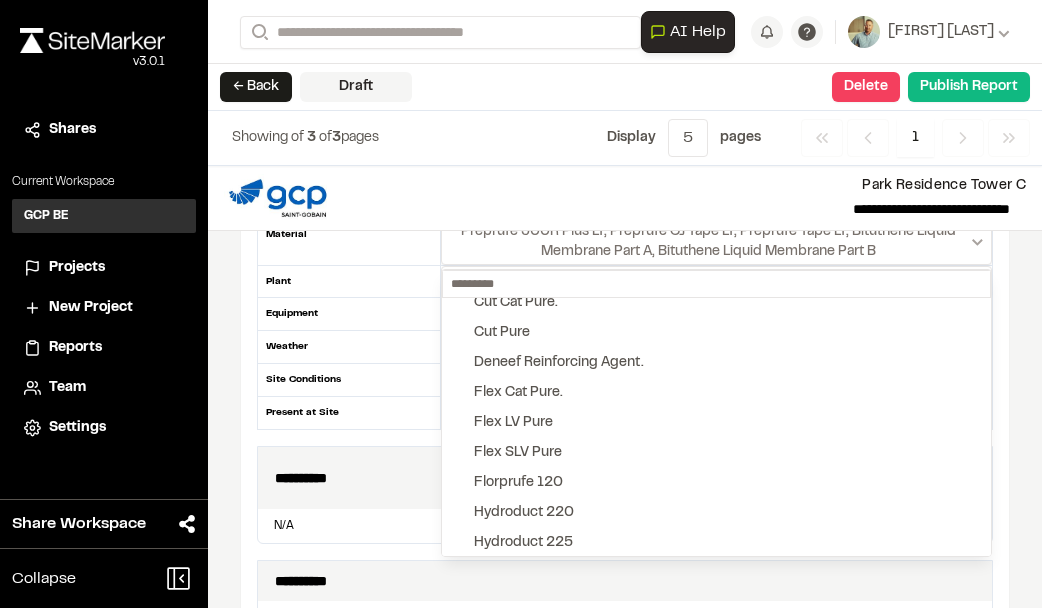 scroll, scrollTop: 500, scrollLeft: 0, axis: vertical 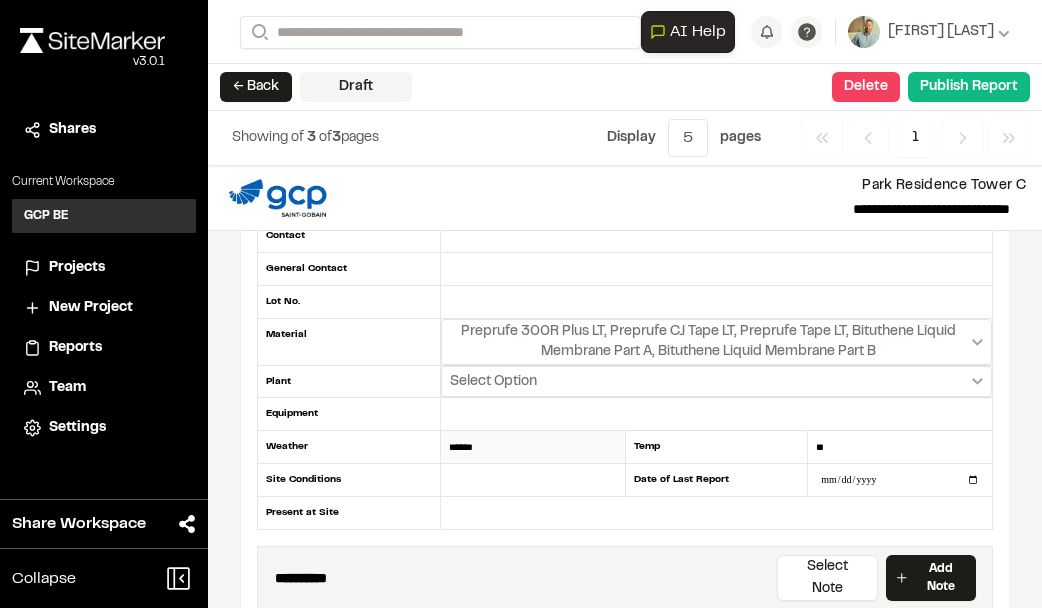 click on "******" at bounding box center (533, 447) 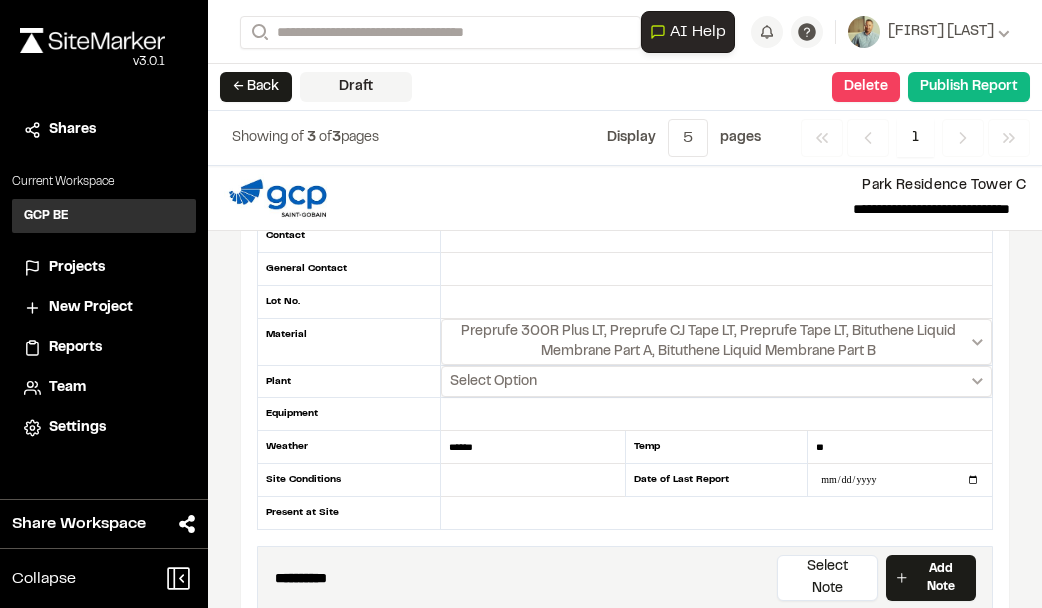 drag, startPoint x: 484, startPoint y: 441, endPoint x: 425, endPoint y: 439, distance: 59.03389 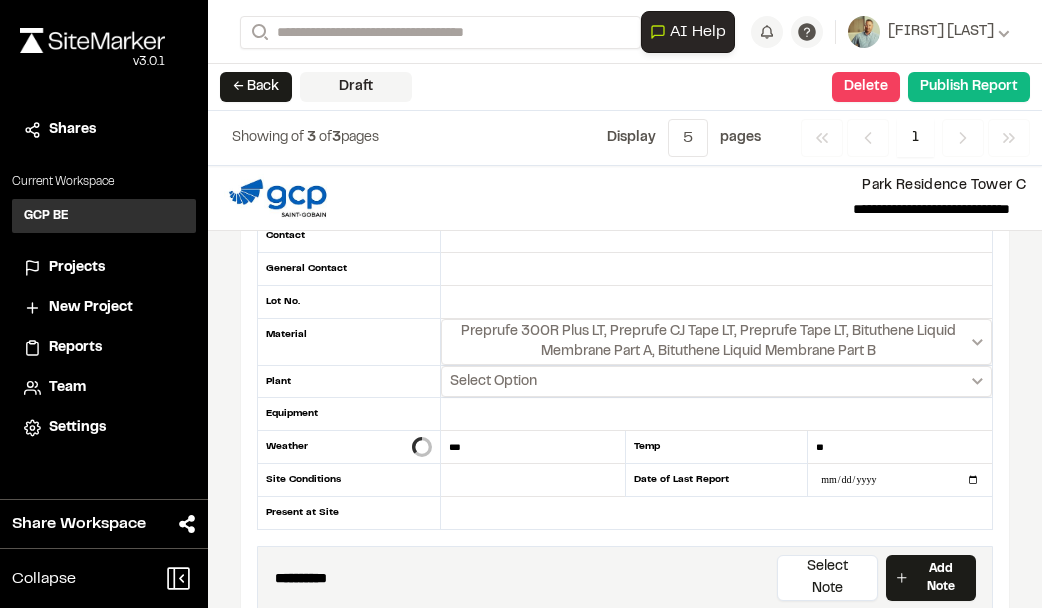 type on "***" 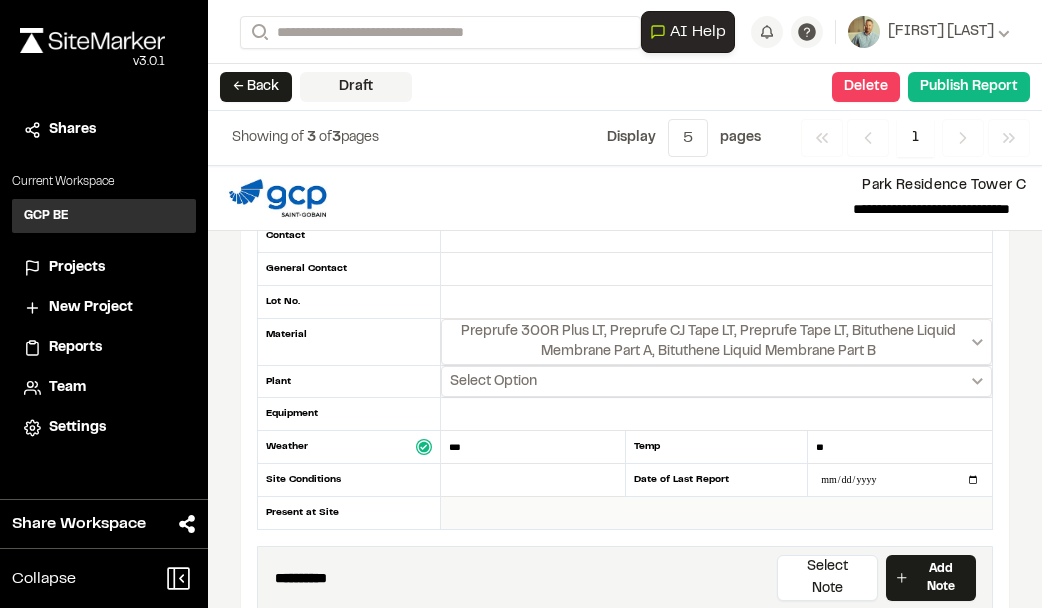 drag, startPoint x: 880, startPoint y: 533, endPoint x: 876, endPoint y: 514, distance: 19.416489 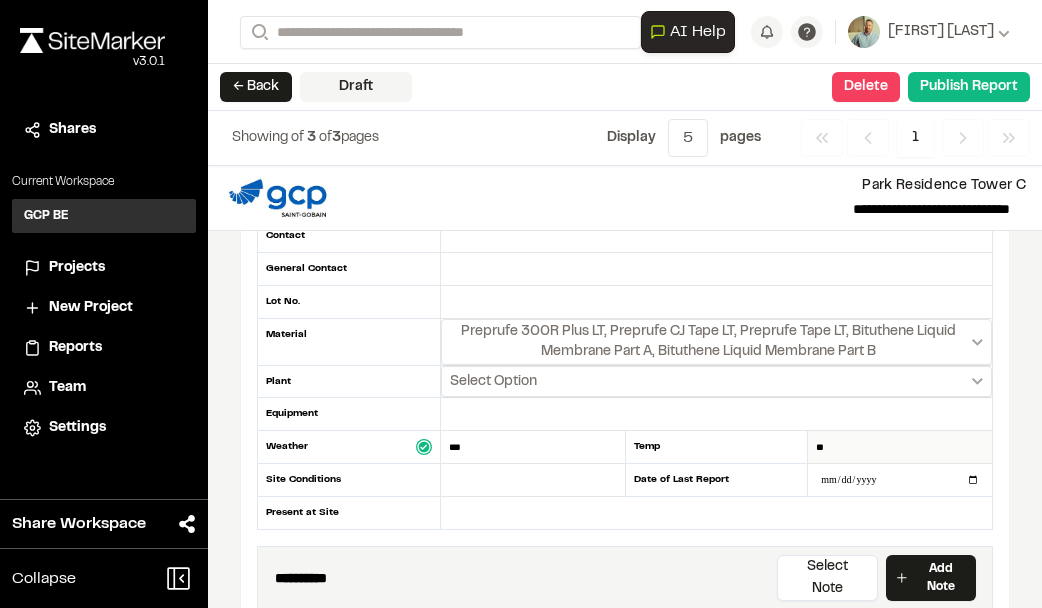 click on "**" at bounding box center [900, 447] 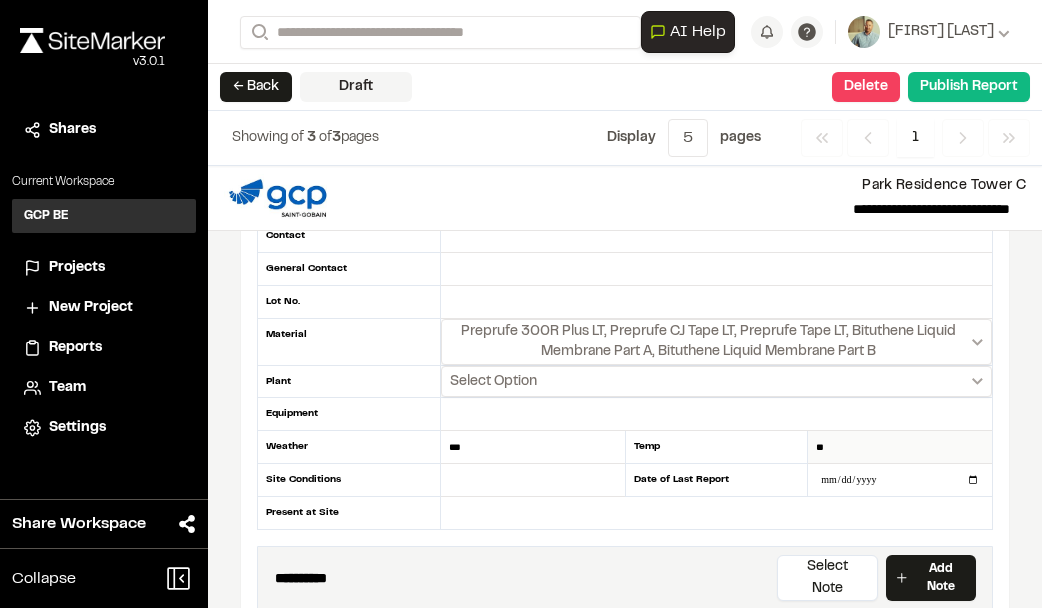 type on "*" 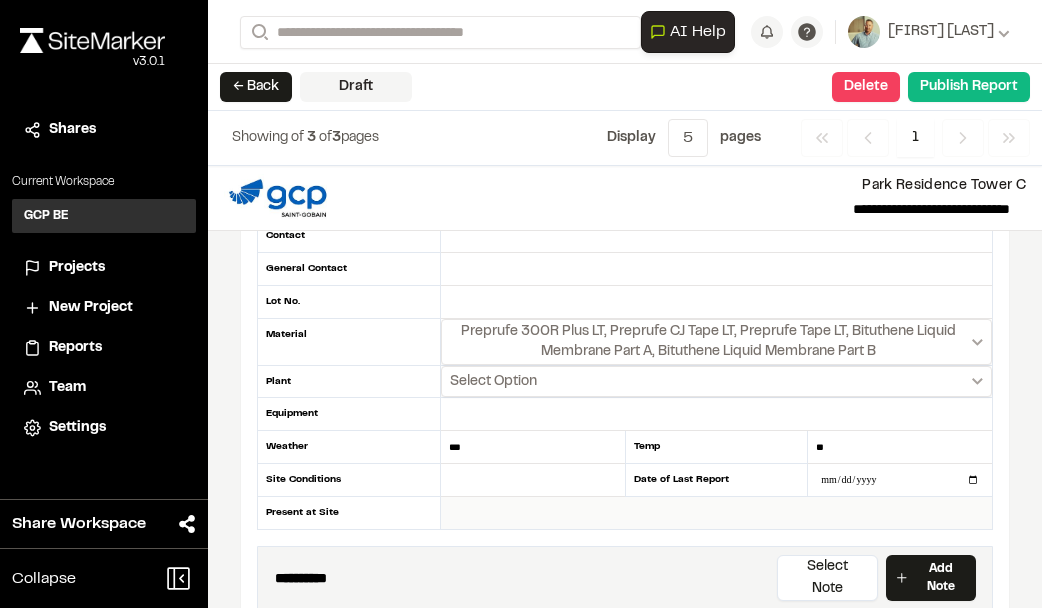 type on "**" 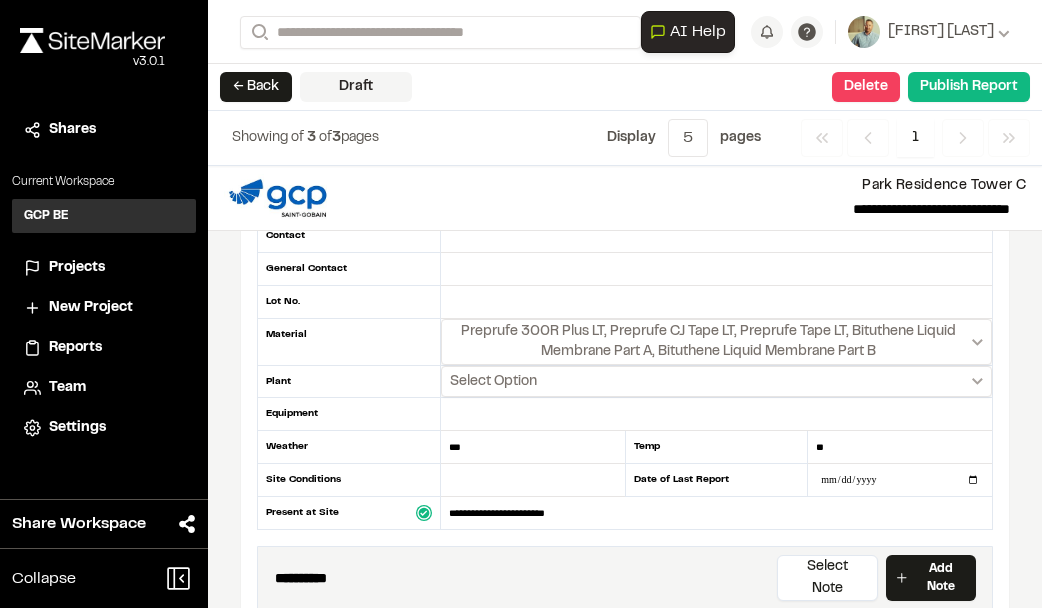 type on "**********" 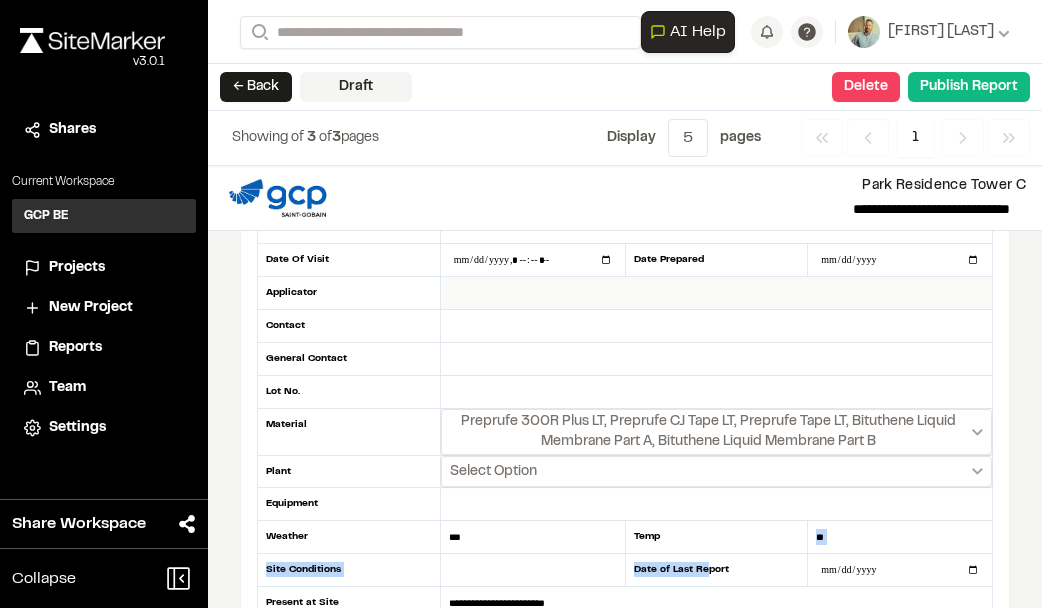 scroll, scrollTop: 0, scrollLeft: 0, axis: both 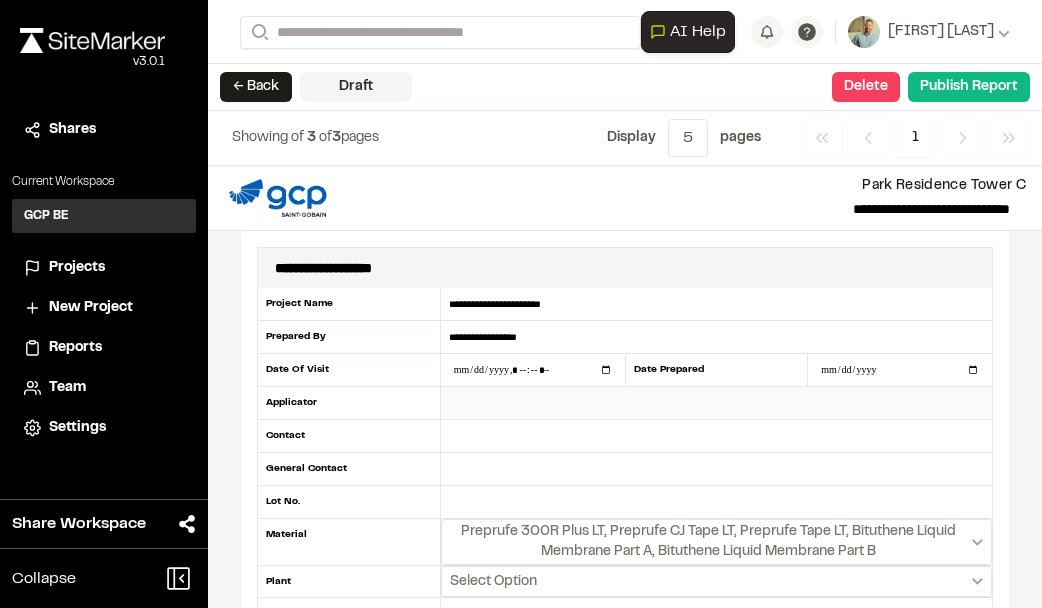 click at bounding box center (716, 403) 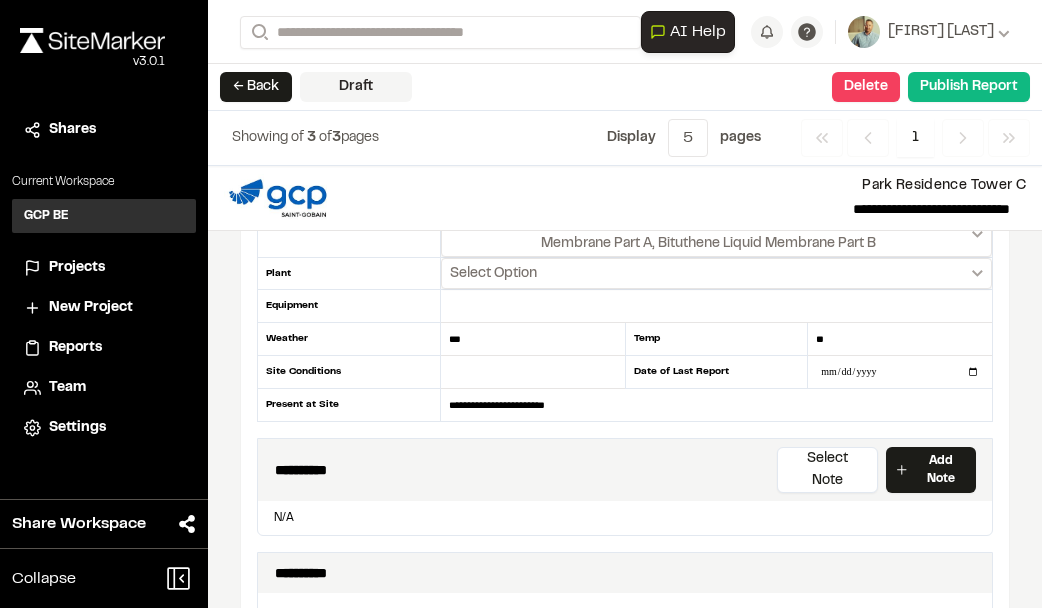 scroll, scrollTop: 300, scrollLeft: 0, axis: vertical 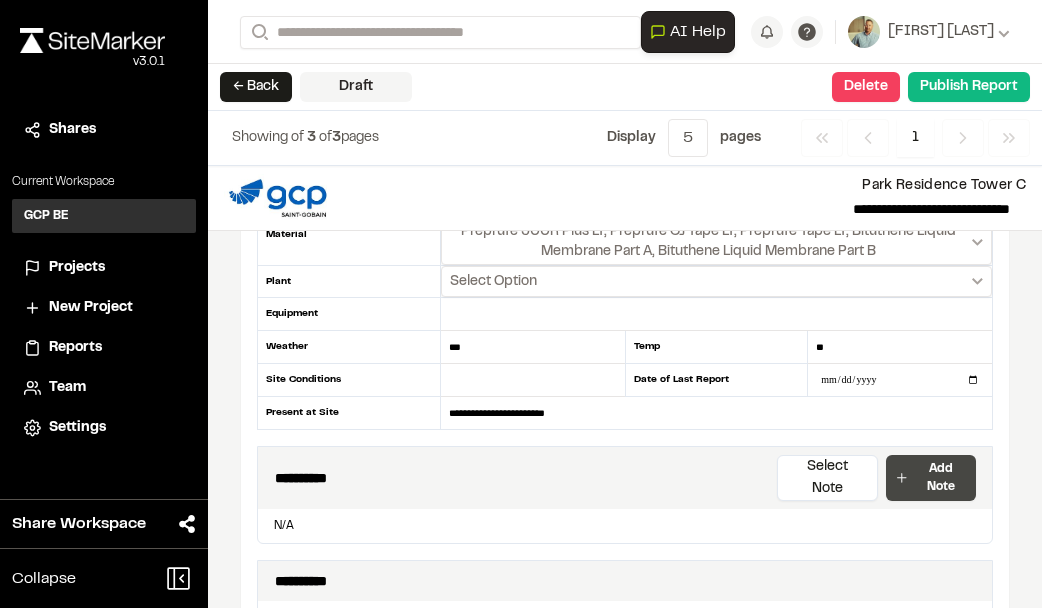type on "*****" 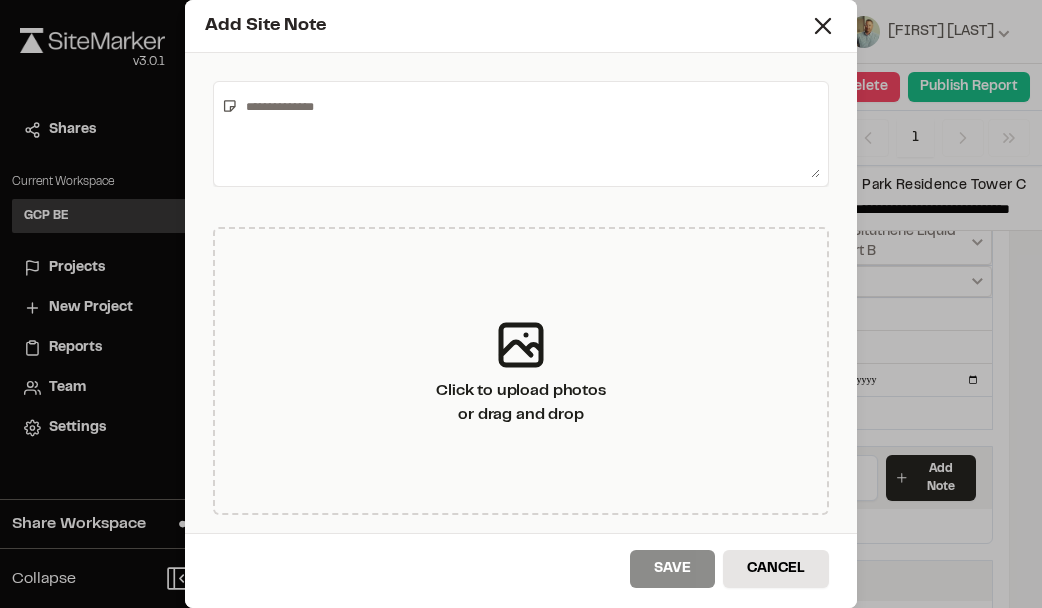 click at bounding box center (529, 134) 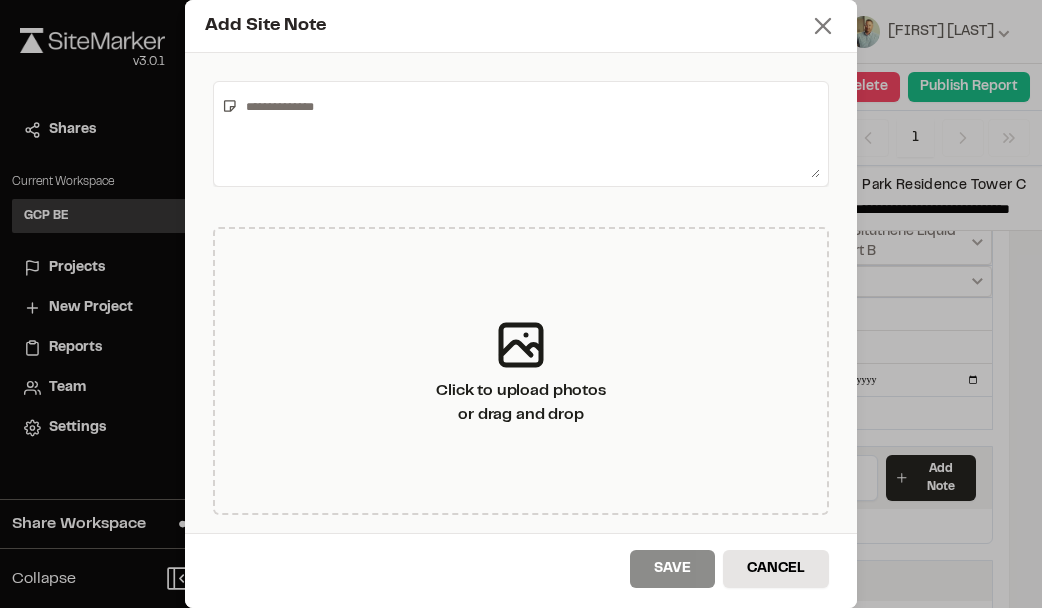 click 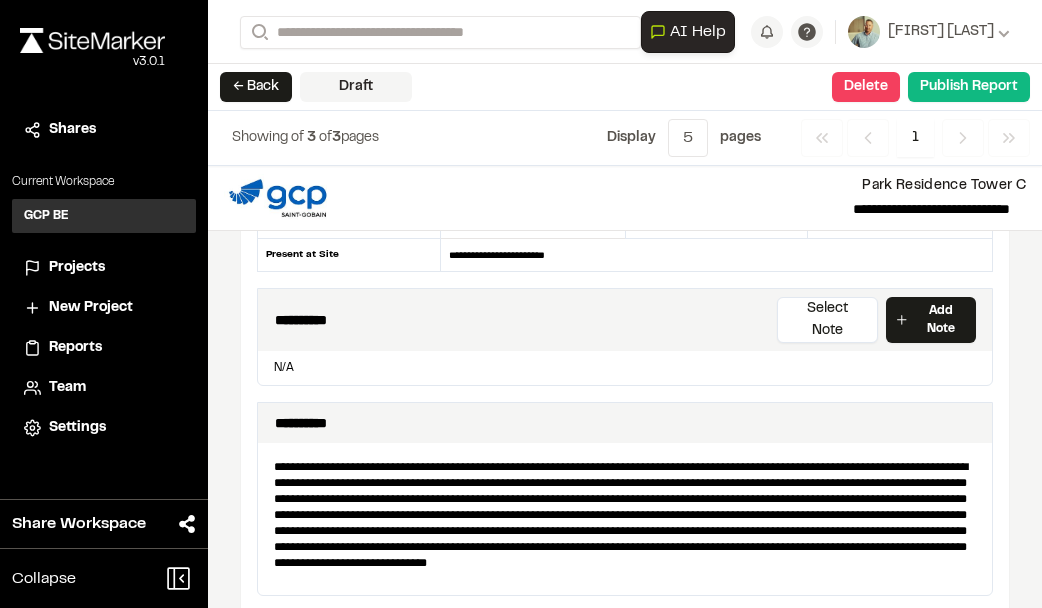scroll, scrollTop: 500, scrollLeft: 0, axis: vertical 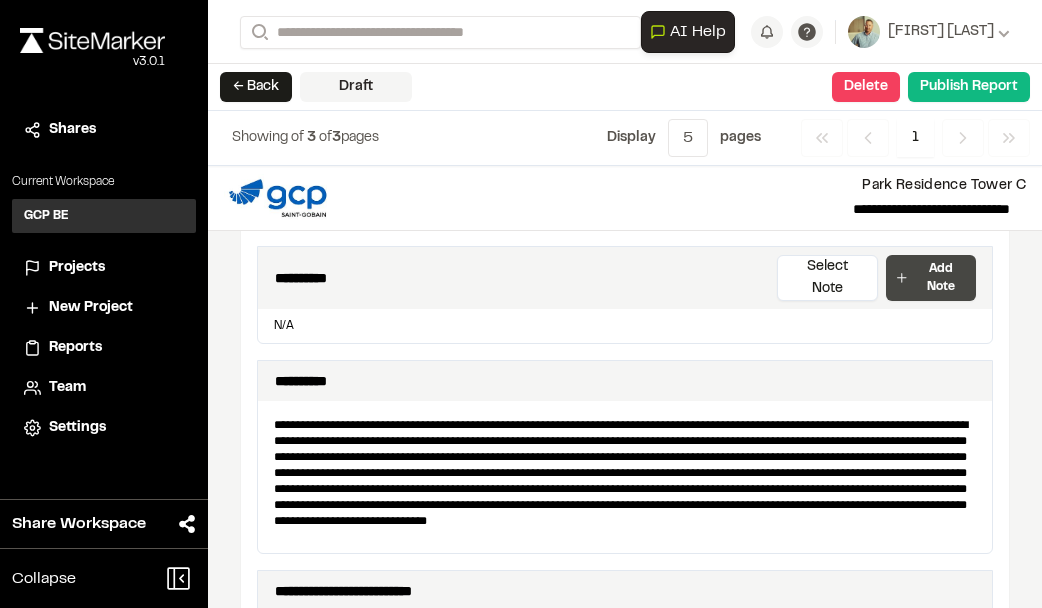 click on "Add Note" at bounding box center (941, 278) 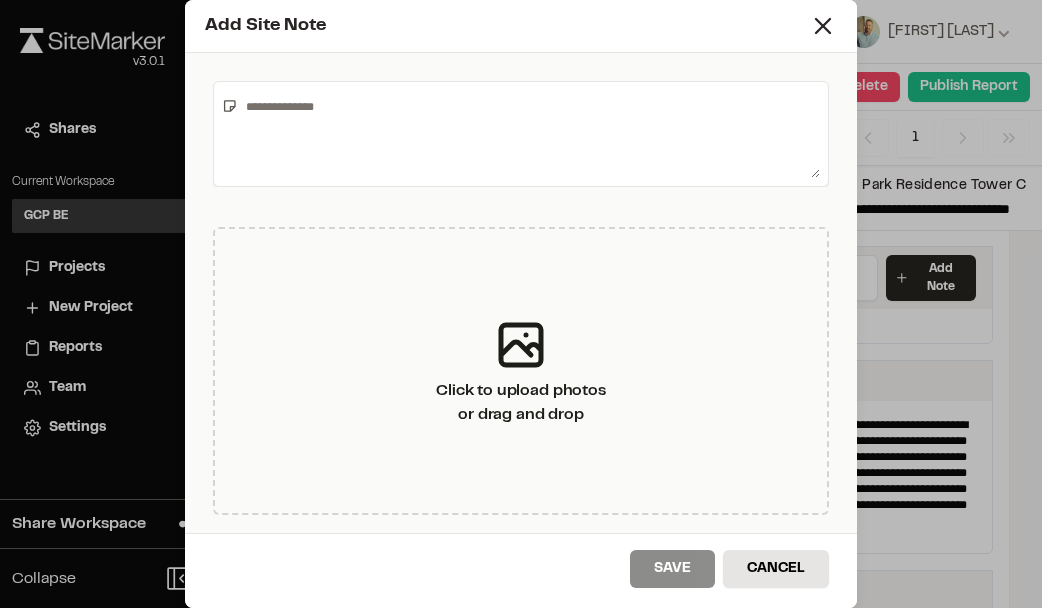 click at bounding box center [529, 134] 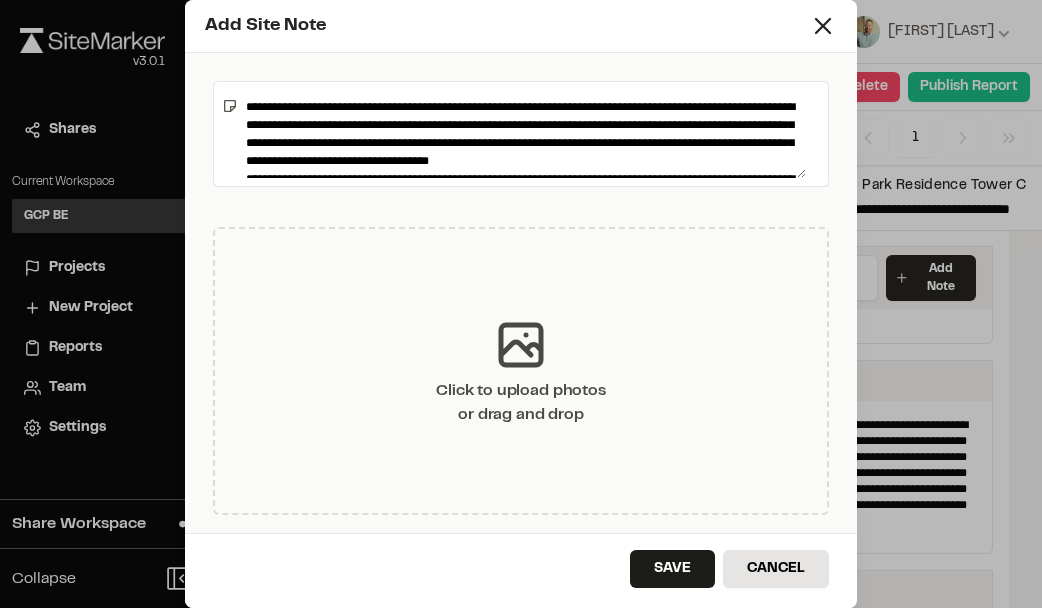 scroll, scrollTop: 780, scrollLeft: 0, axis: vertical 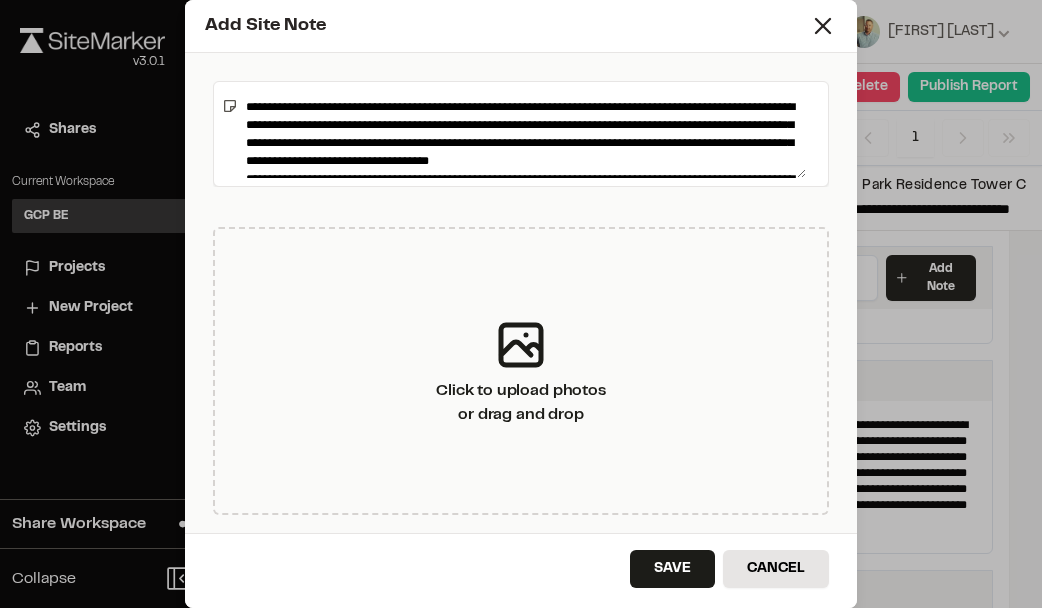 click at bounding box center [522, 134] 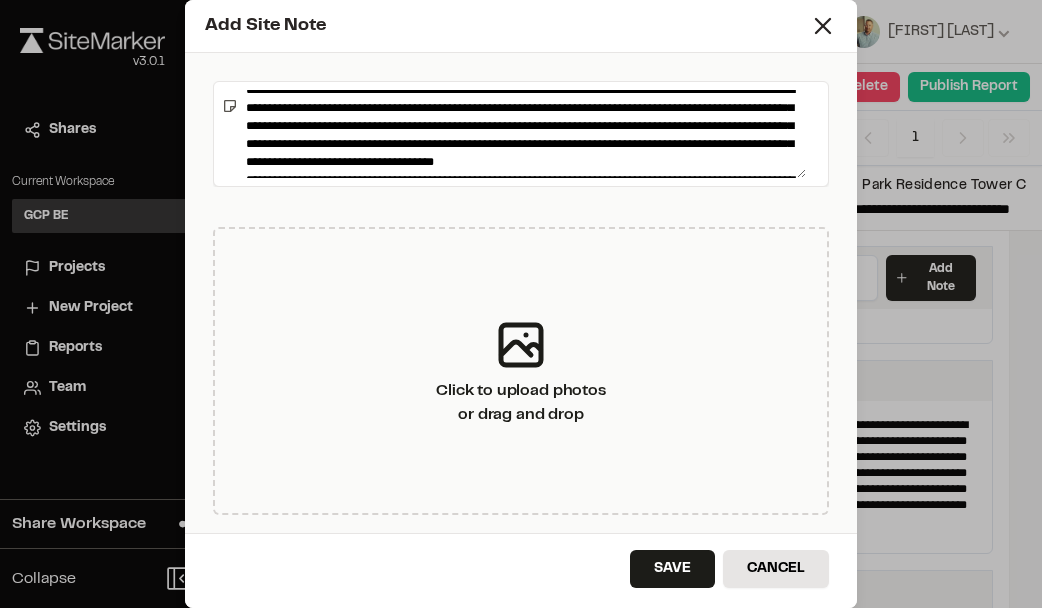 scroll, scrollTop: 206, scrollLeft: 0, axis: vertical 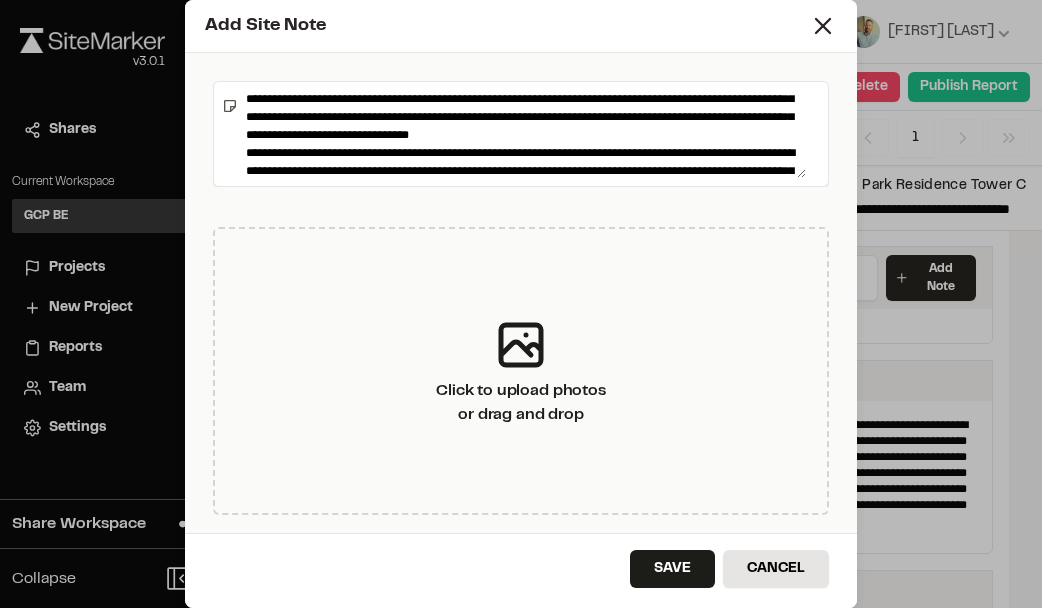 click at bounding box center (522, 134) 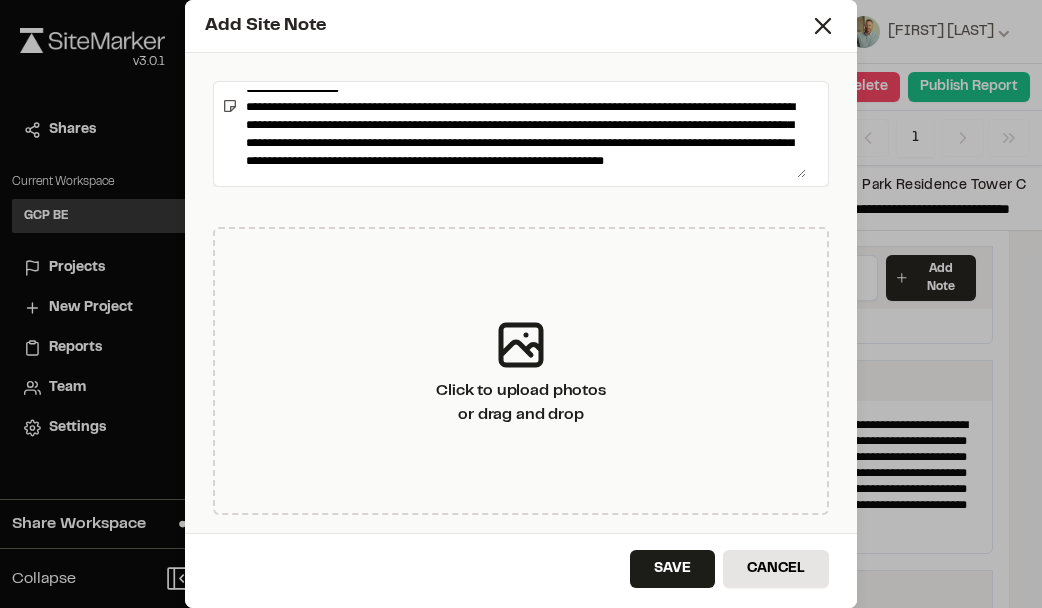 scroll, scrollTop: 724, scrollLeft: 0, axis: vertical 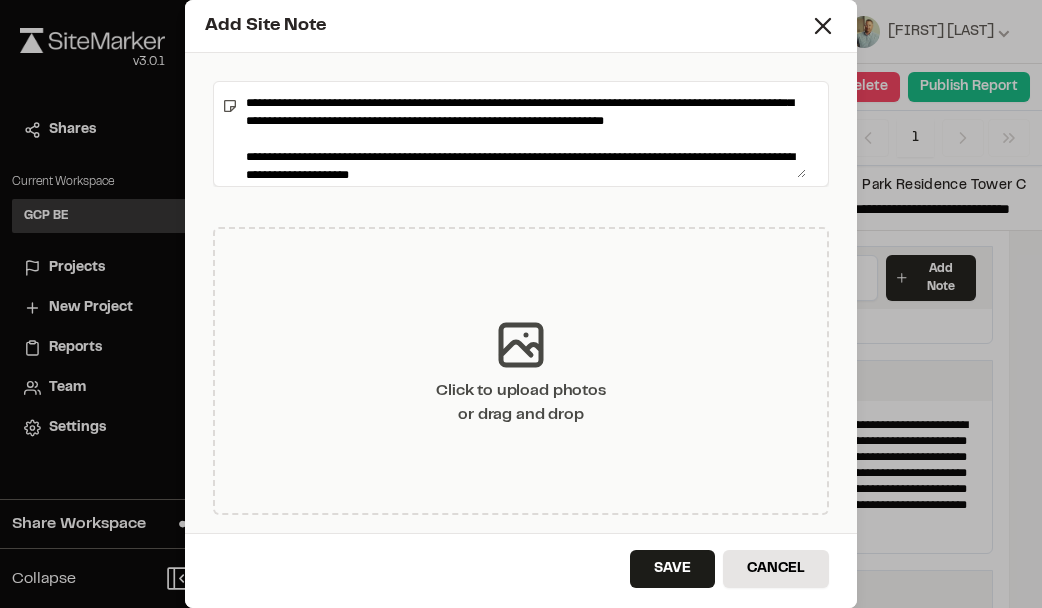 type on "**********" 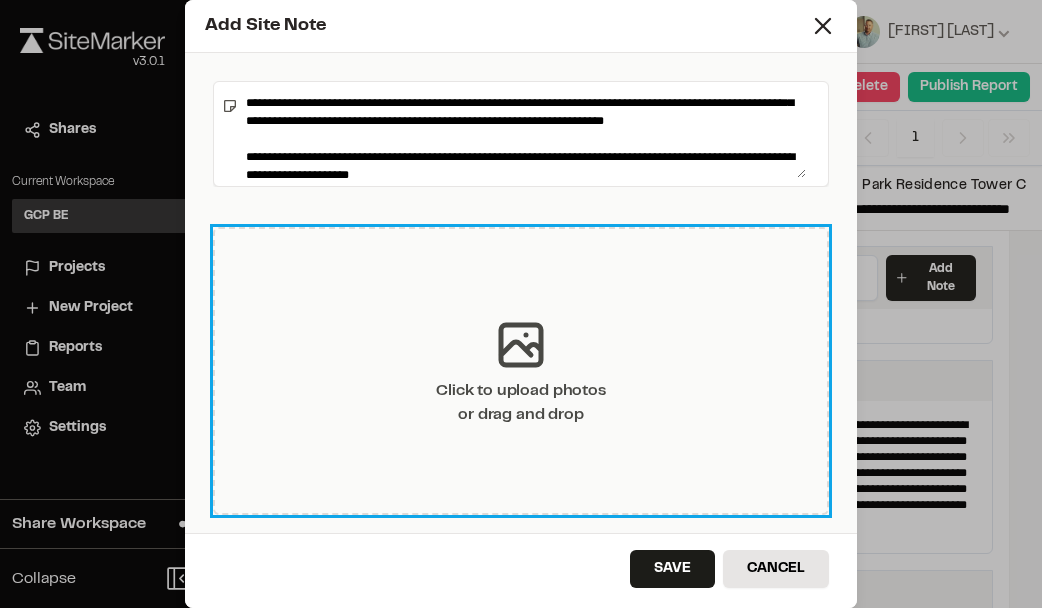 click 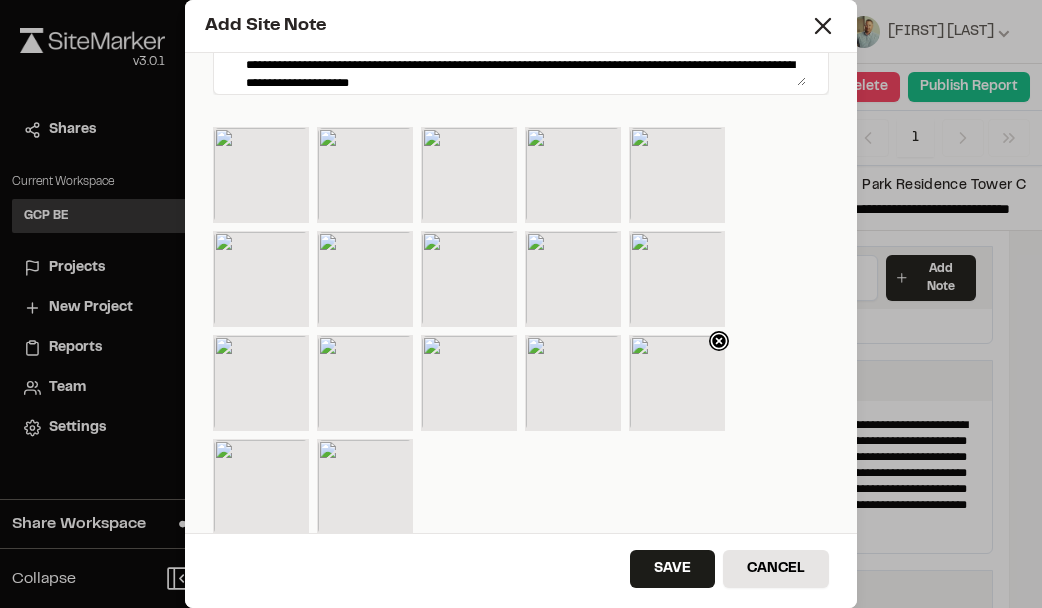 scroll, scrollTop: 416, scrollLeft: 0, axis: vertical 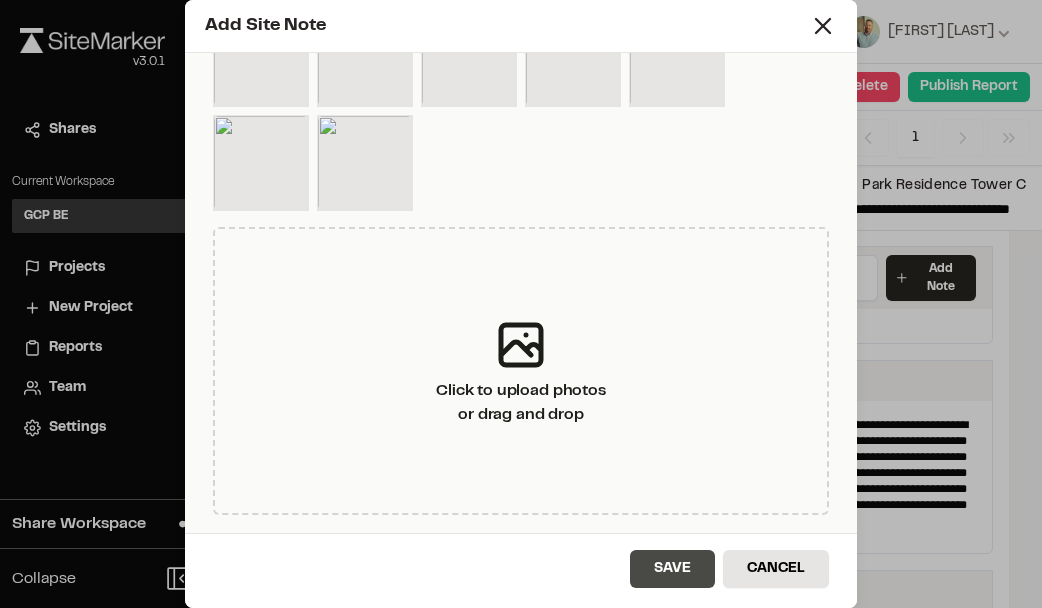click on "Save" at bounding box center [672, 569] 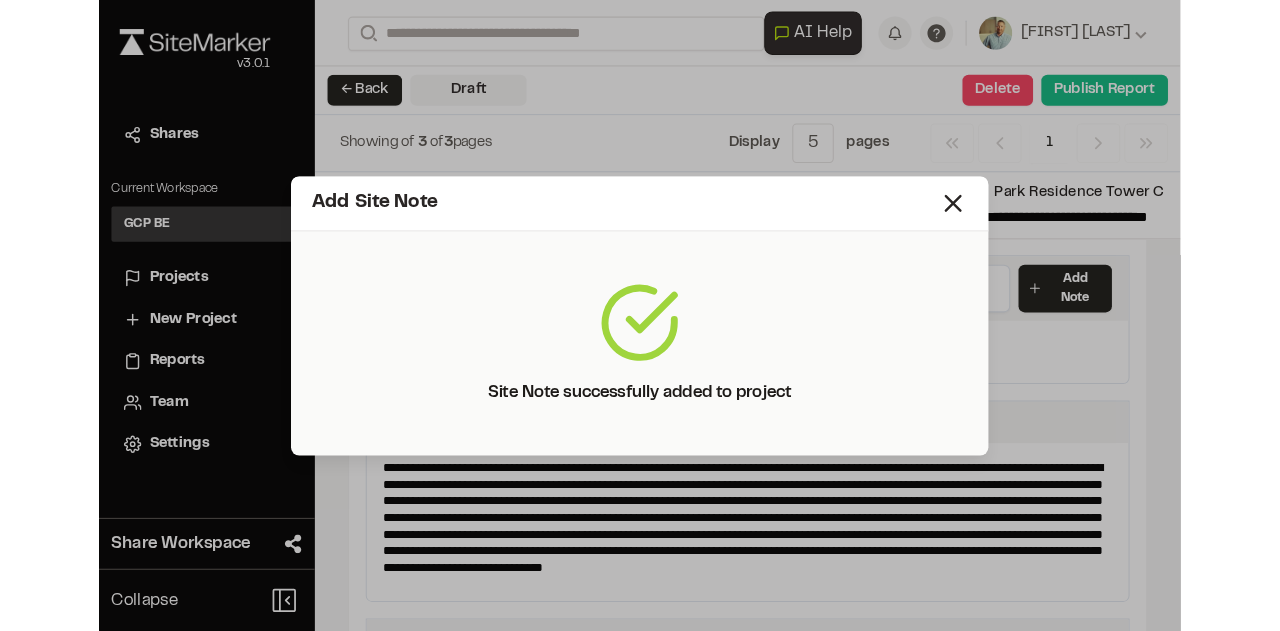 scroll, scrollTop: 0, scrollLeft: 0, axis: both 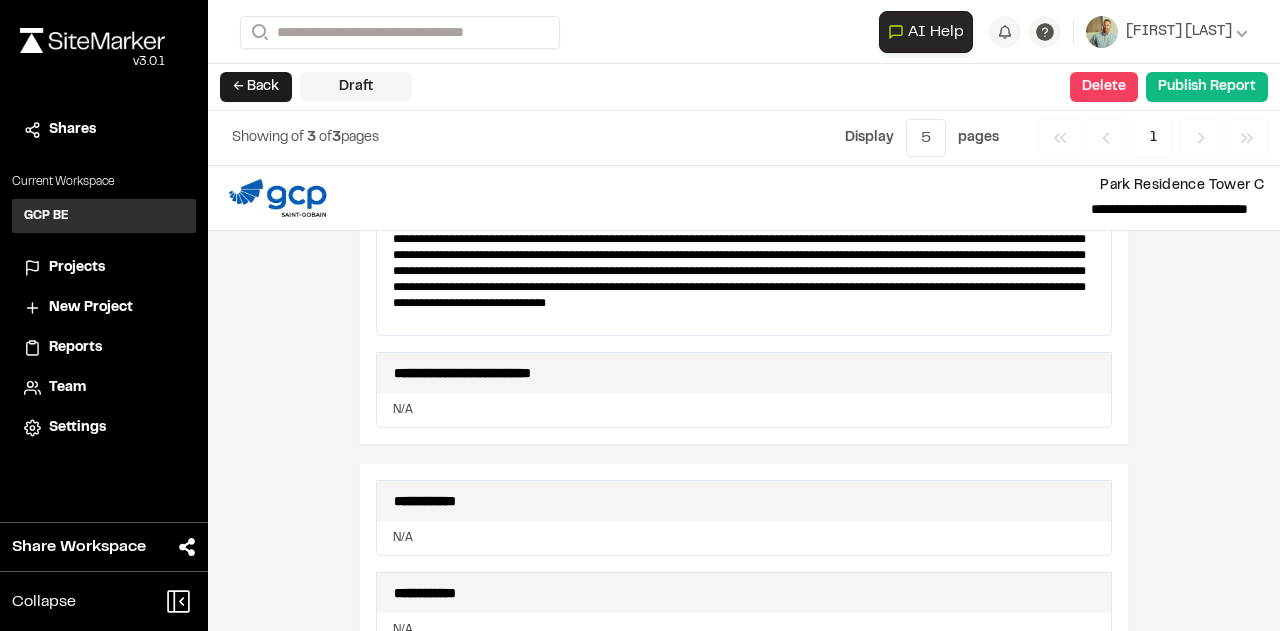 click on "N/A" at bounding box center (744, 630) 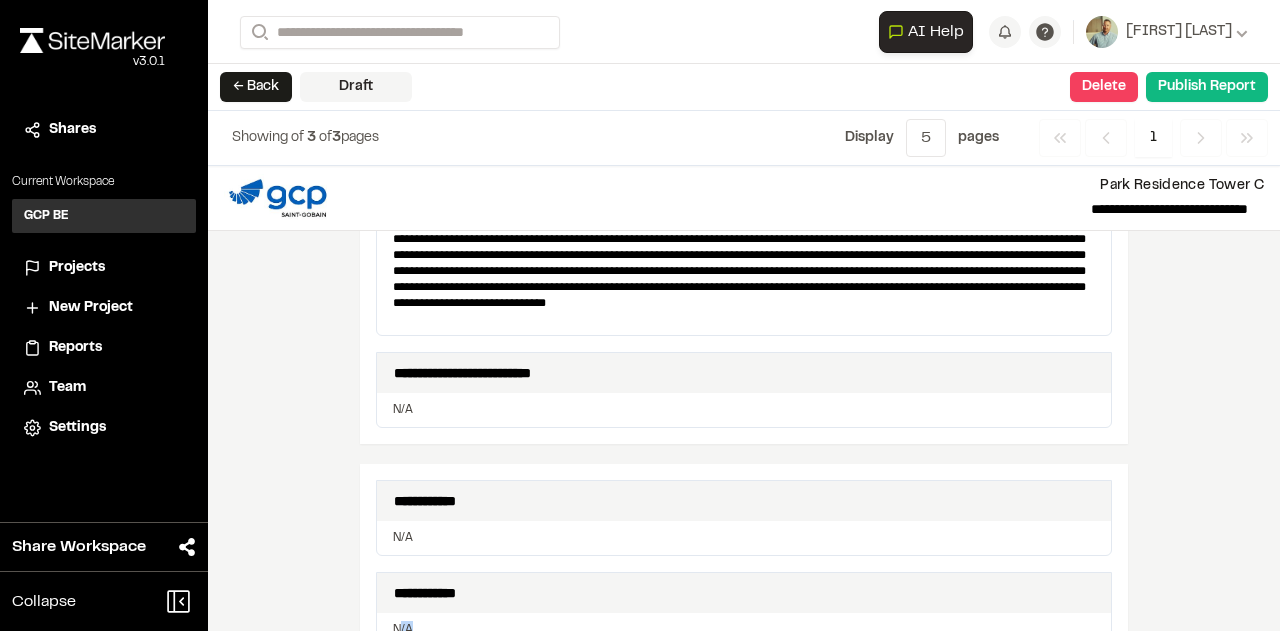 drag, startPoint x: 392, startPoint y: 517, endPoint x: 409, endPoint y: 515, distance: 17.117243 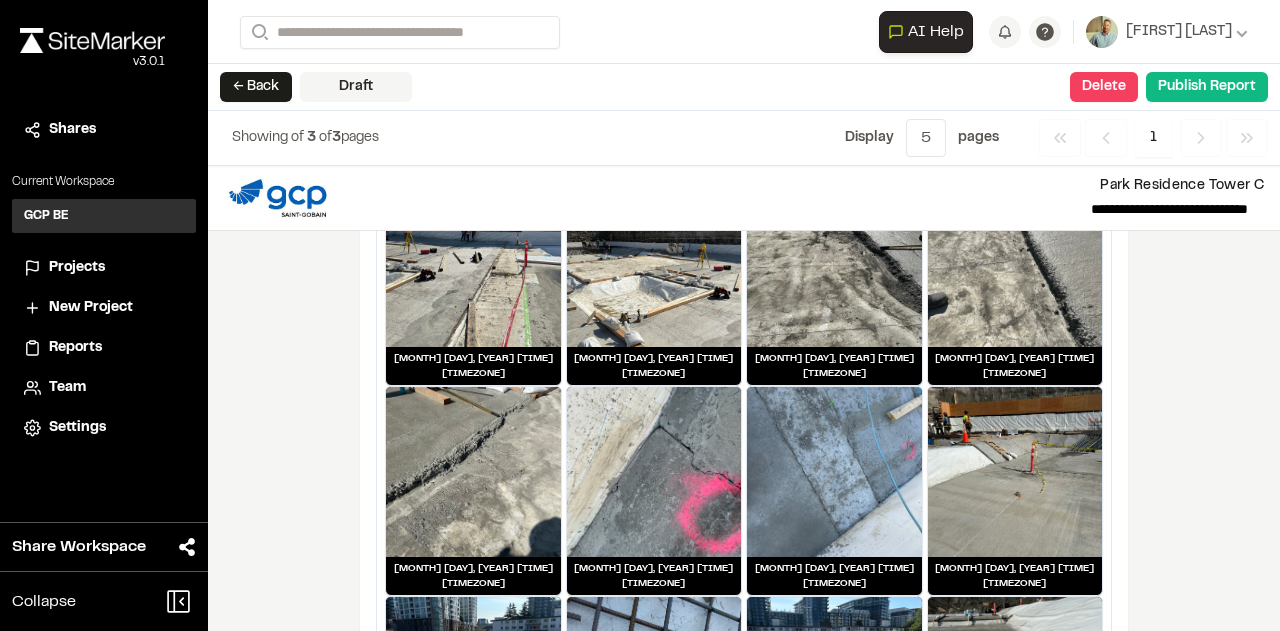 scroll, scrollTop: 1800, scrollLeft: 0, axis: vertical 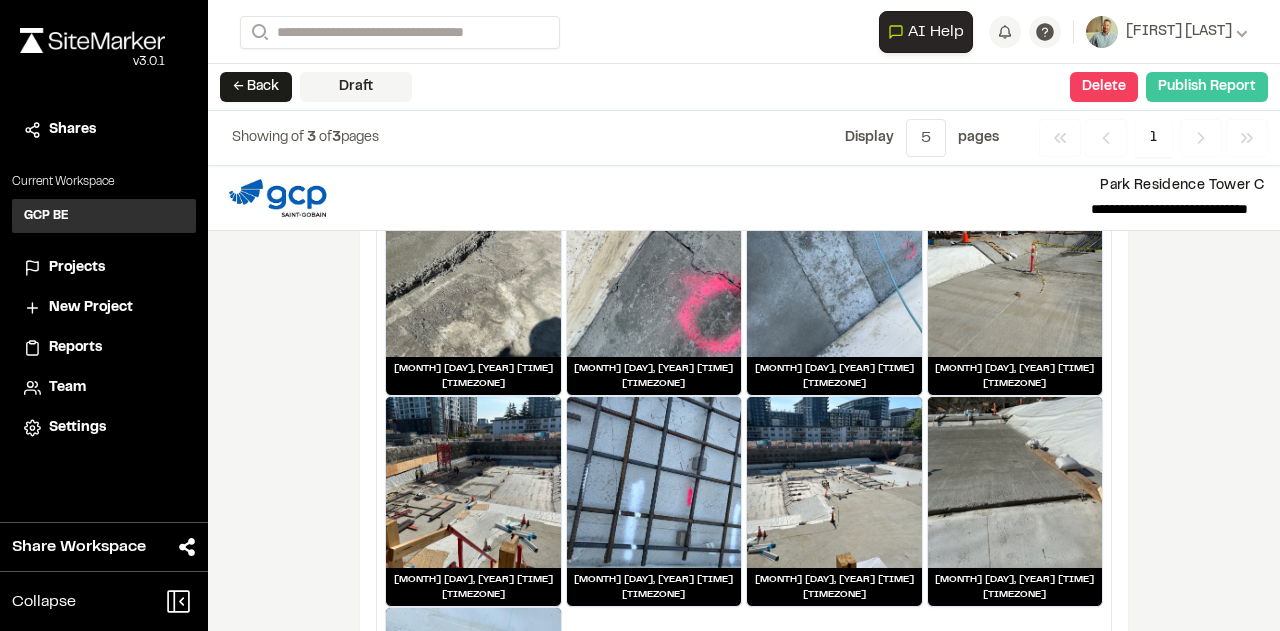 click on "Publish Report" at bounding box center [1207, 87] 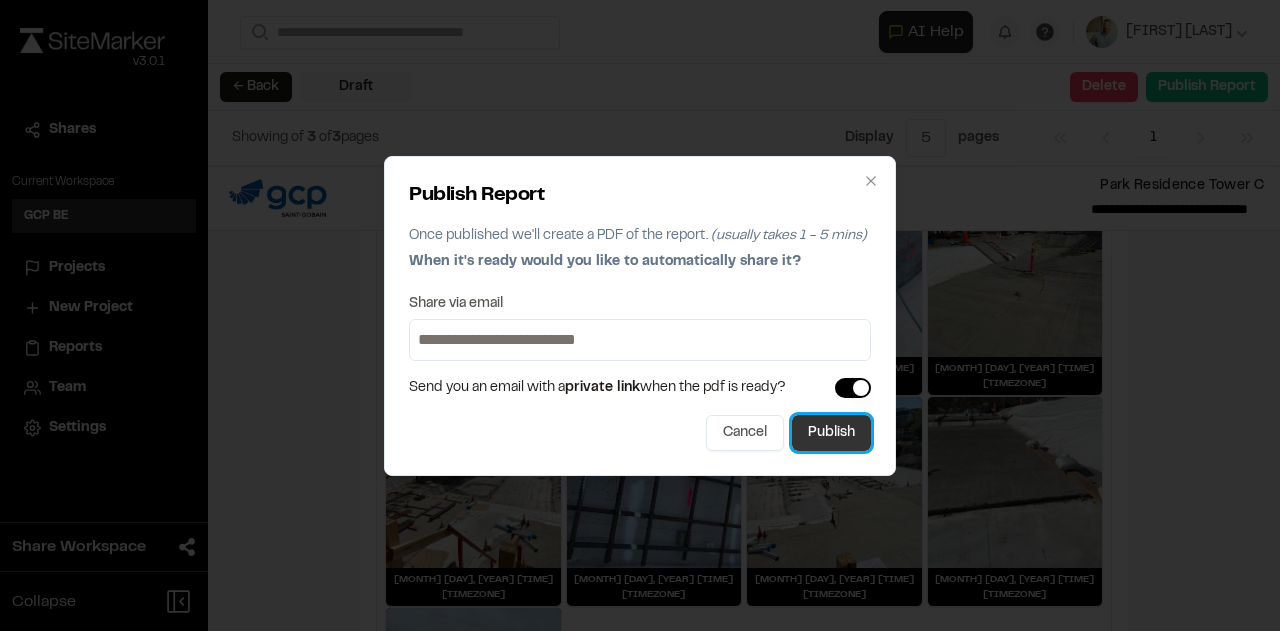 click on "Publish" at bounding box center (831, 433) 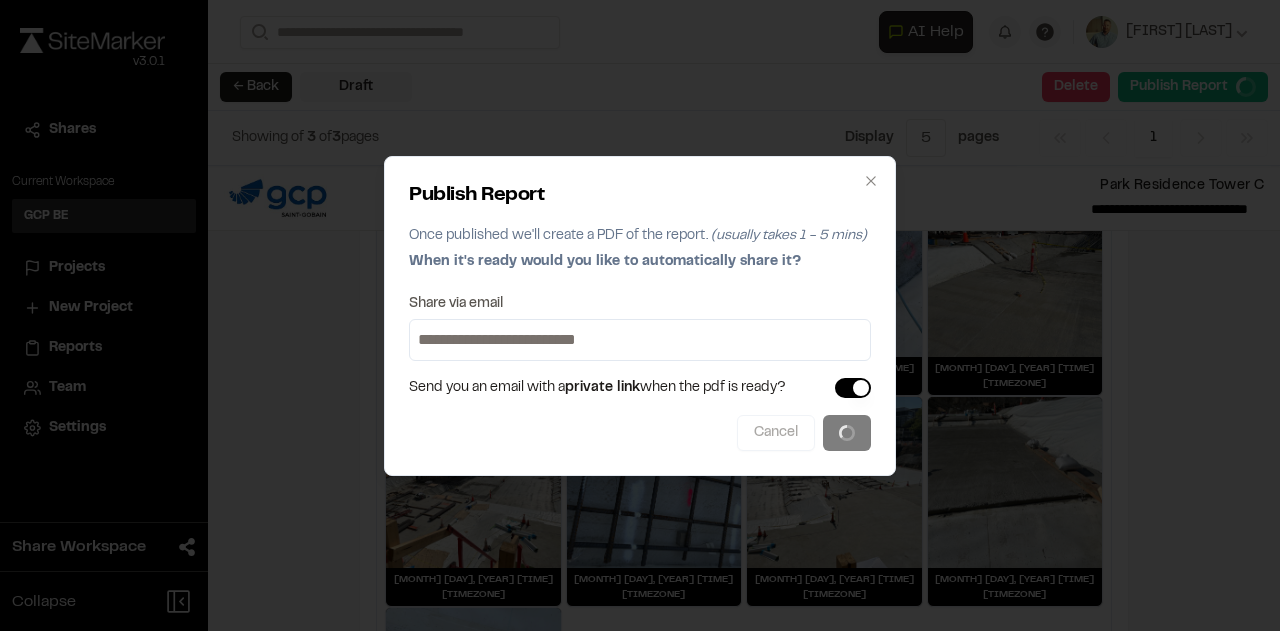 scroll, scrollTop: 1782, scrollLeft: 0, axis: vertical 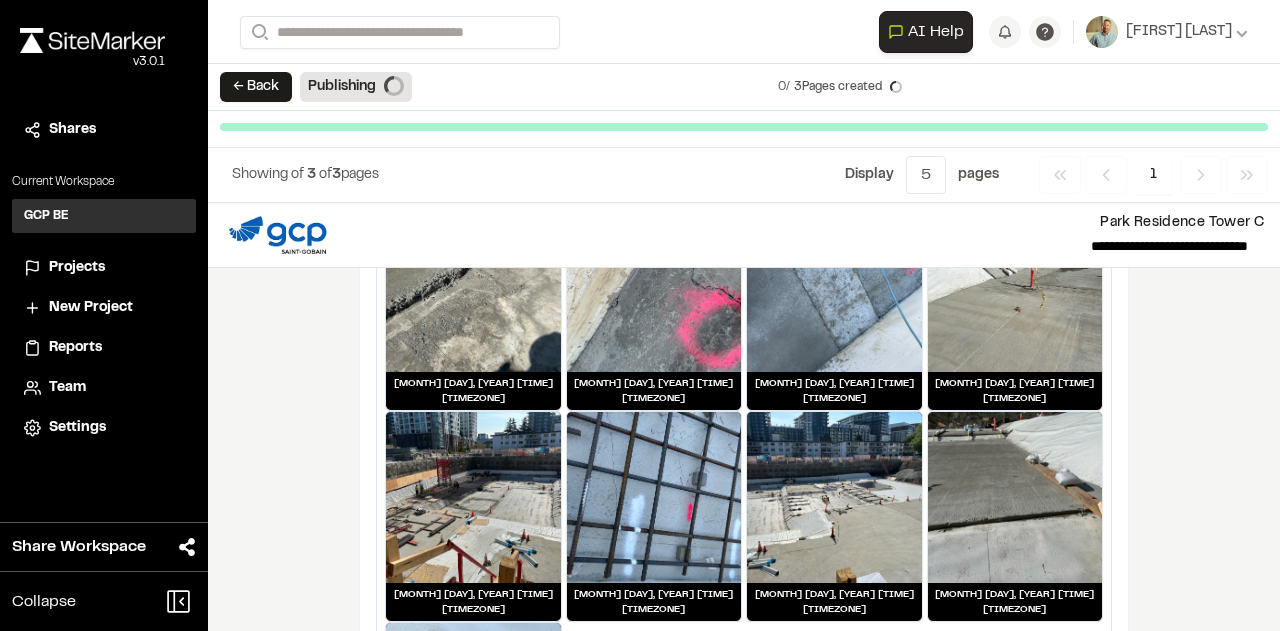 drag, startPoint x: 1188, startPoint y: 463, endPoint x: 301, endPoint y: 359, distance: 893.0762 